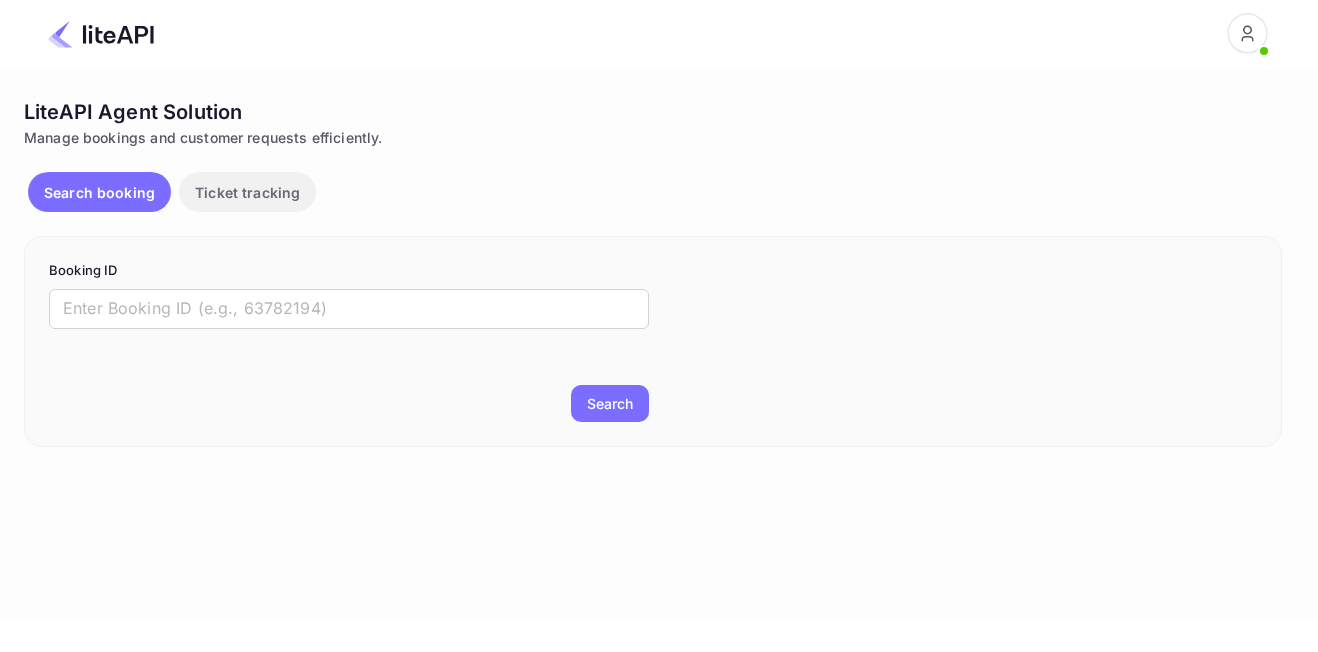 scroll, scrollTop: 0, scrollLeft: 0, axis: both 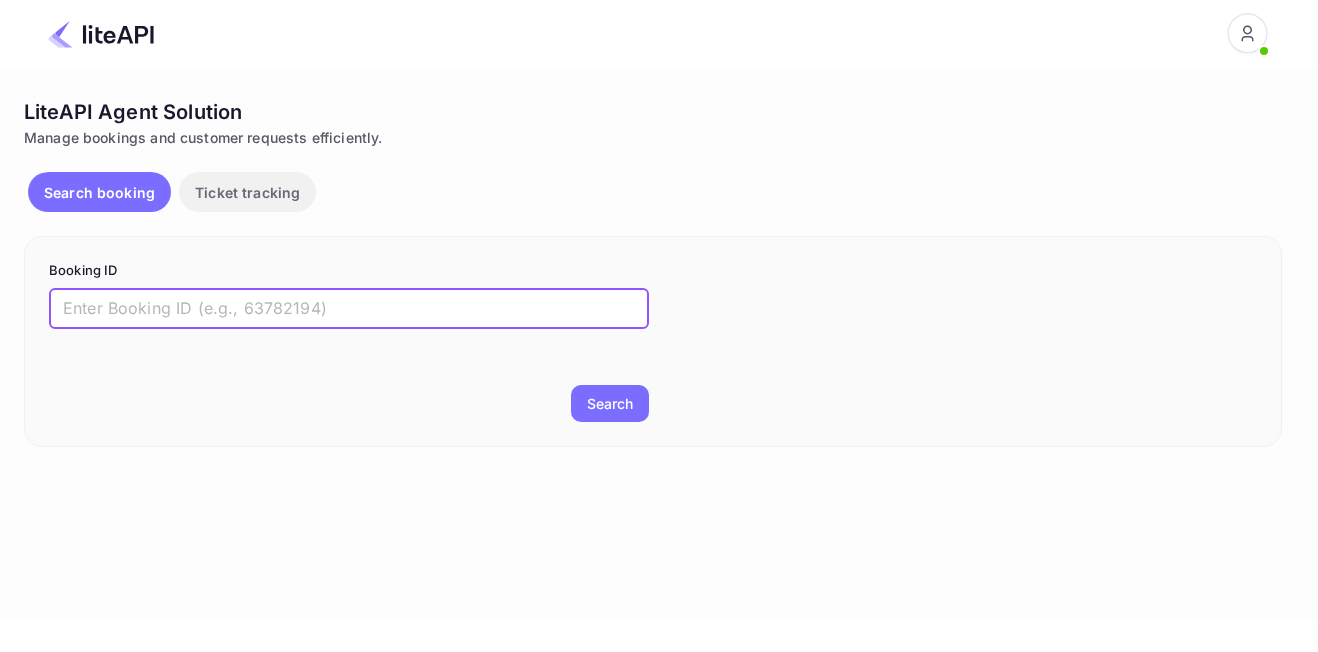 click at bounding box center (349, 309) 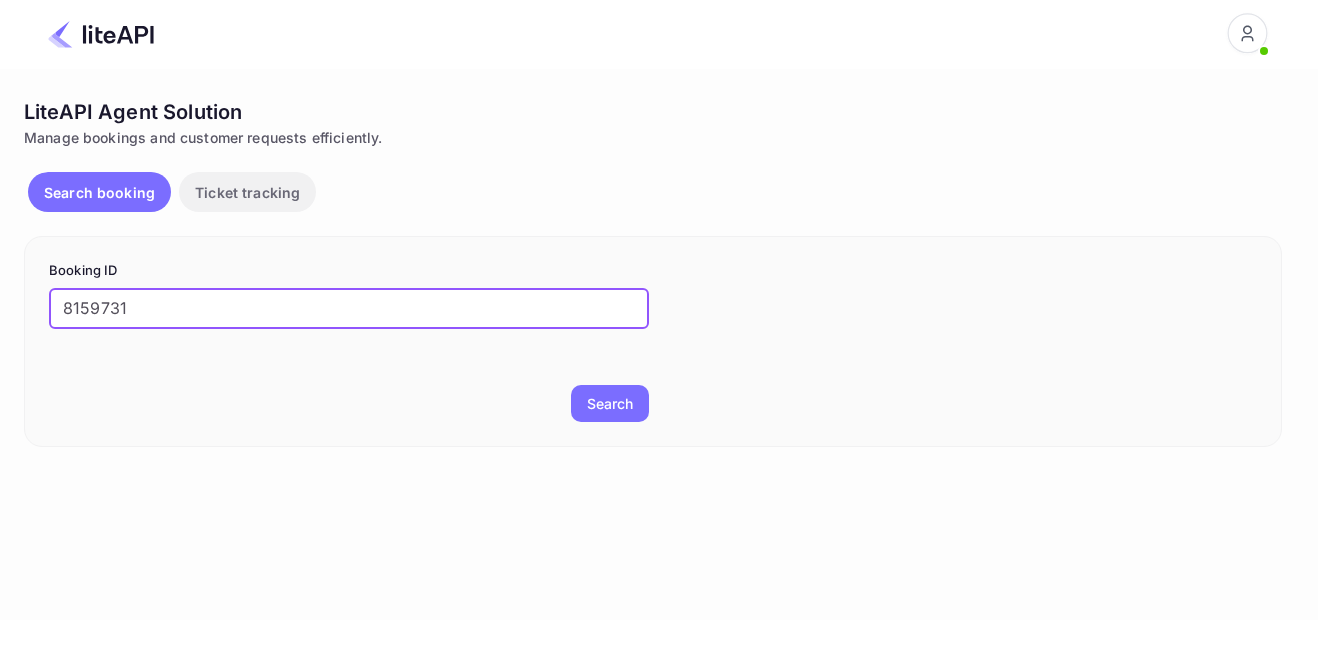 type on "8159731" 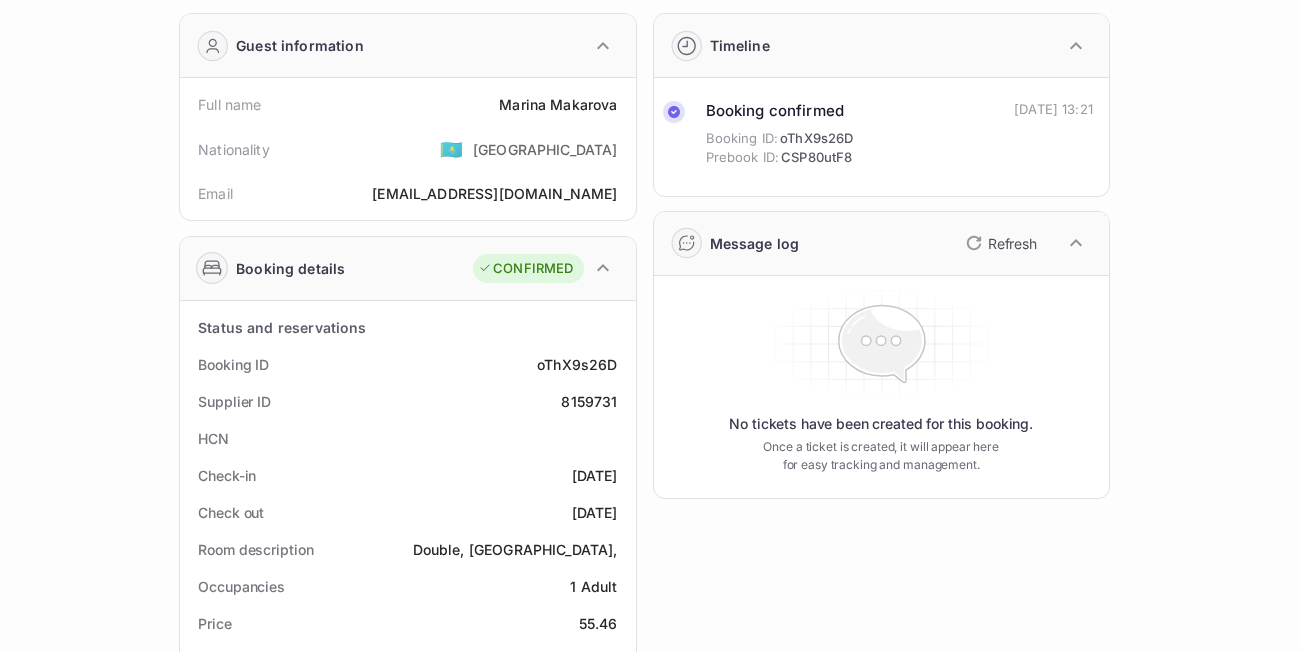 scroll, scrollTop: 300, scrollLeft: 0, axis: vertical 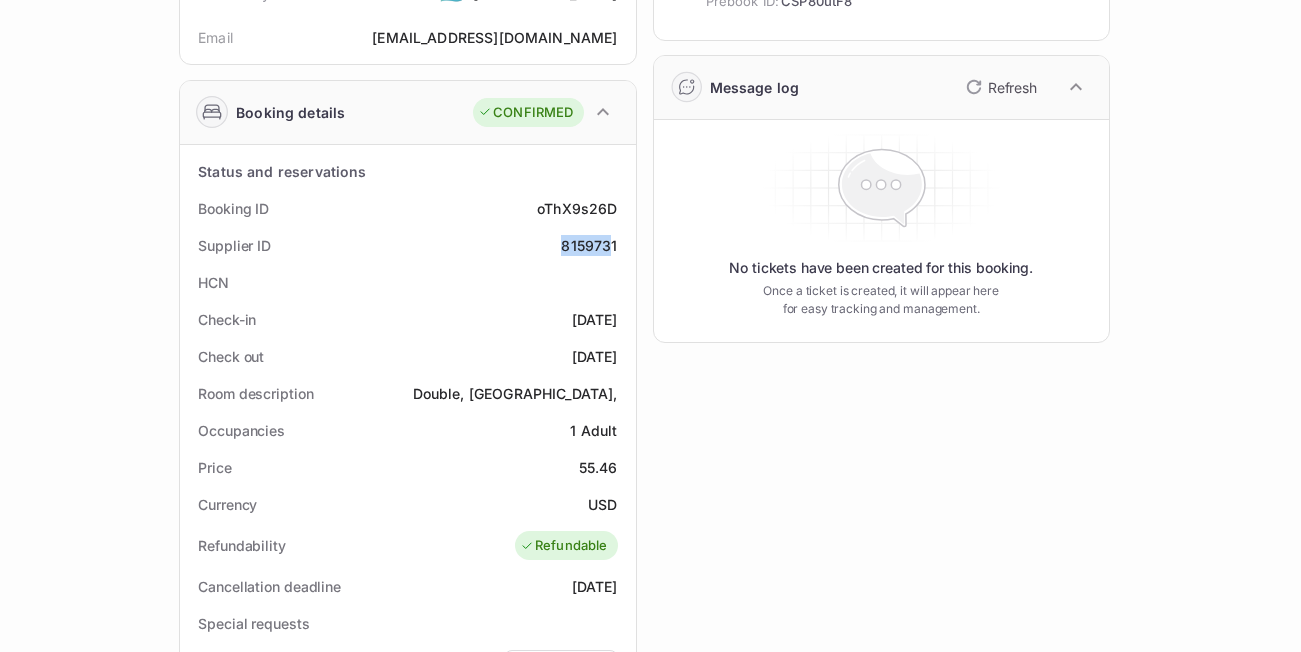 drag, startPoint x: 552, startPoint y: 243, endPoint x: 613, endPoint y: 248, distance: 61.204575 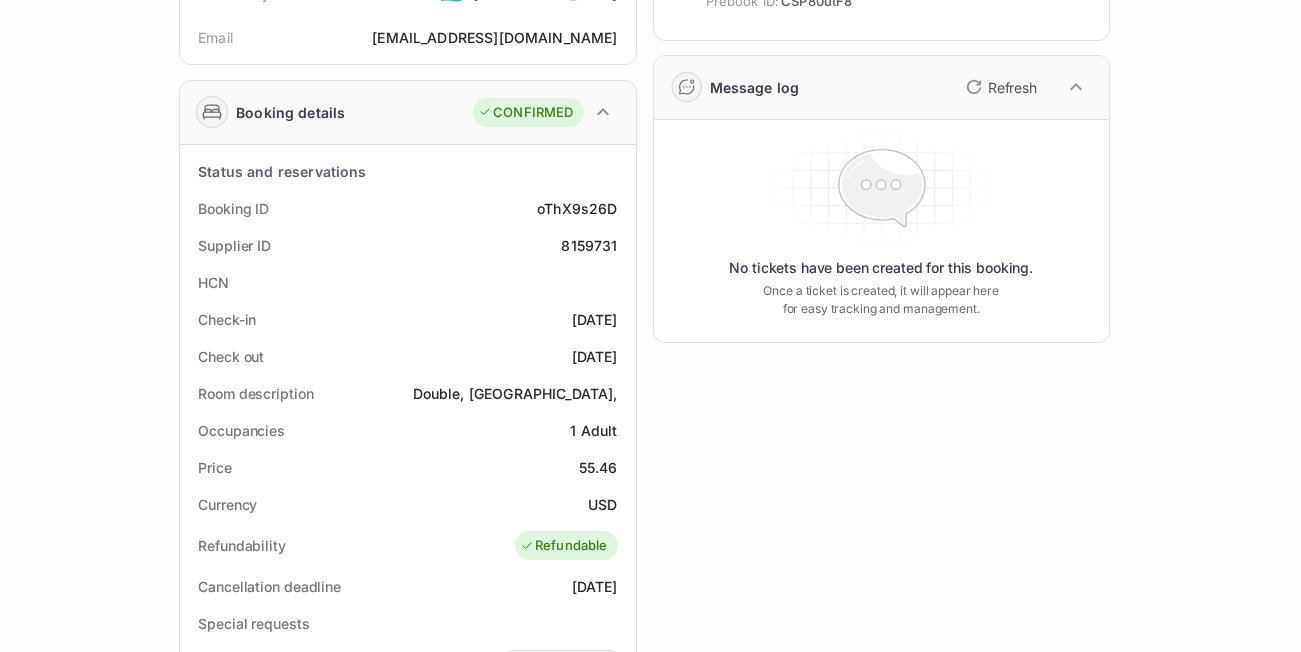 click on "HCN" at bounding box center (407, 282) 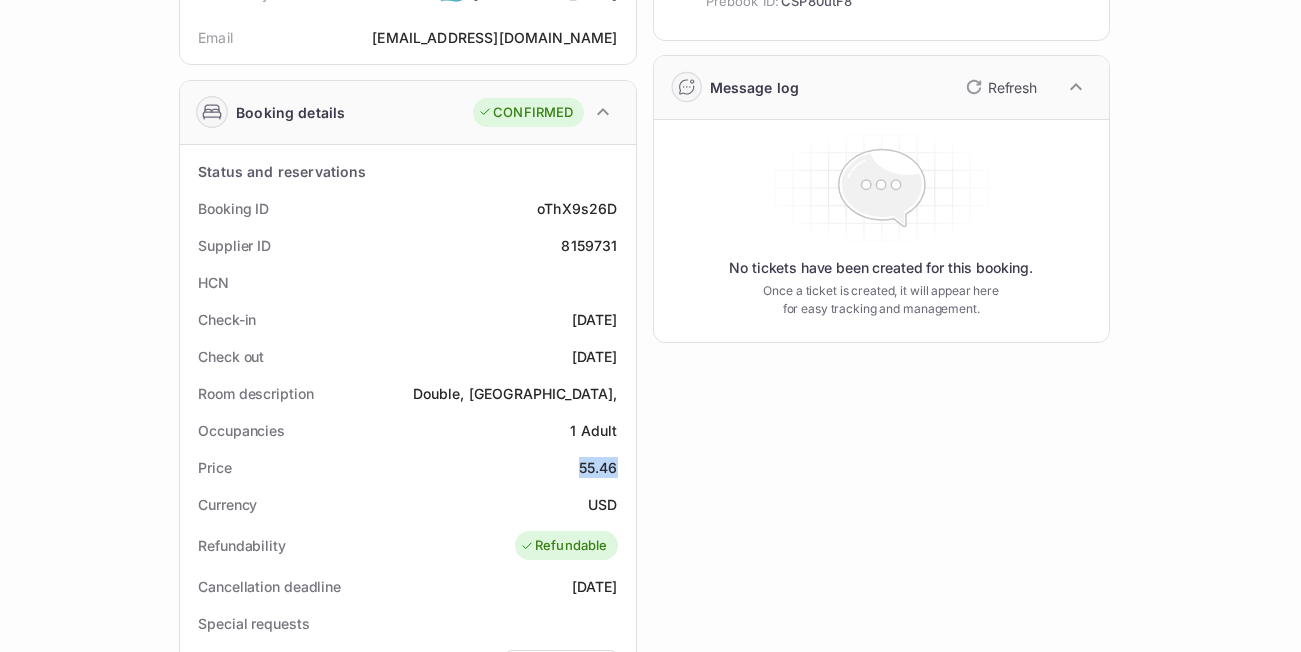 drag, startPoint x: 572, startPoint y: 460, endPoint x: 623, endPoint y: 471, distance: 52.17279 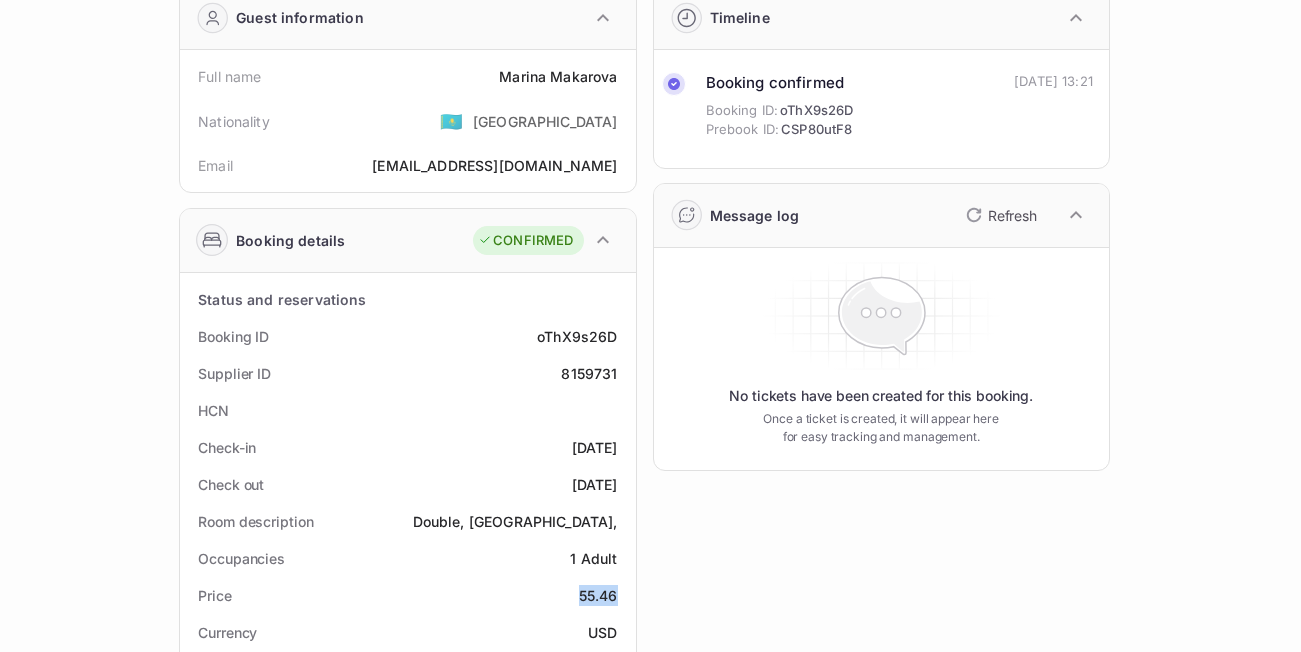 scroll, scrollTop: 0, scrollLeft: 0, axis: both 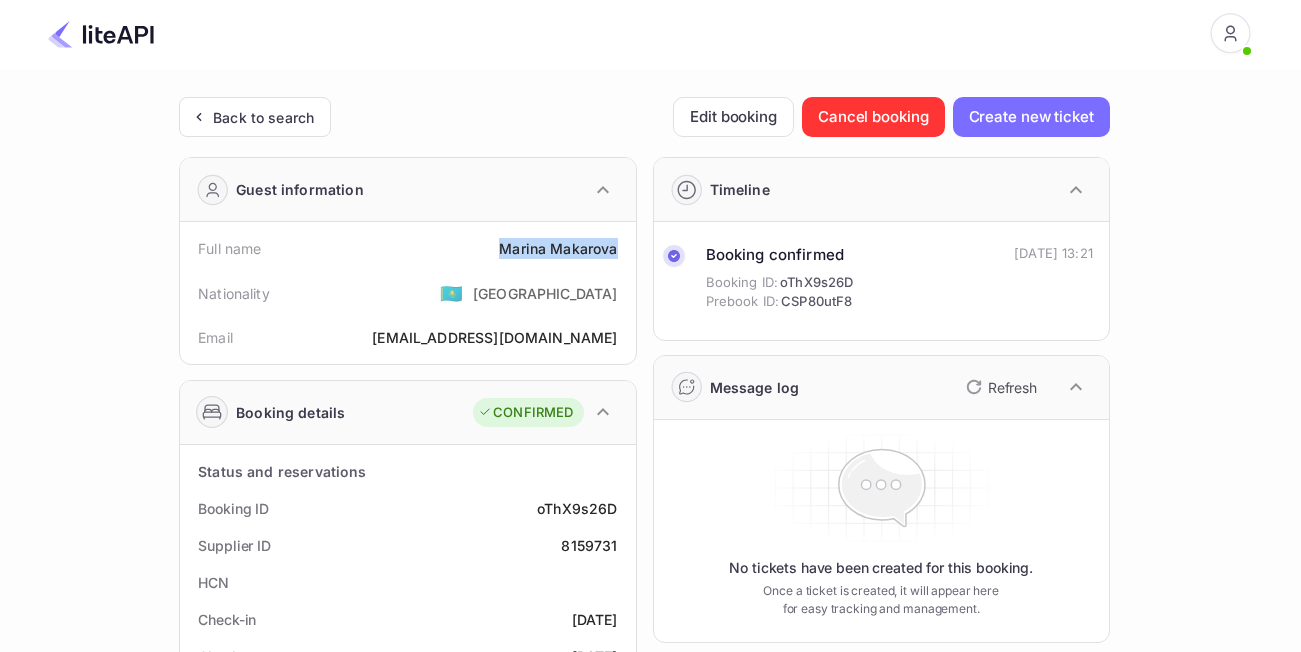 drag, startPoint x: 490, startPoint y: 243, endPoint x: 629, endPoint y: 255, distance: 139.51703 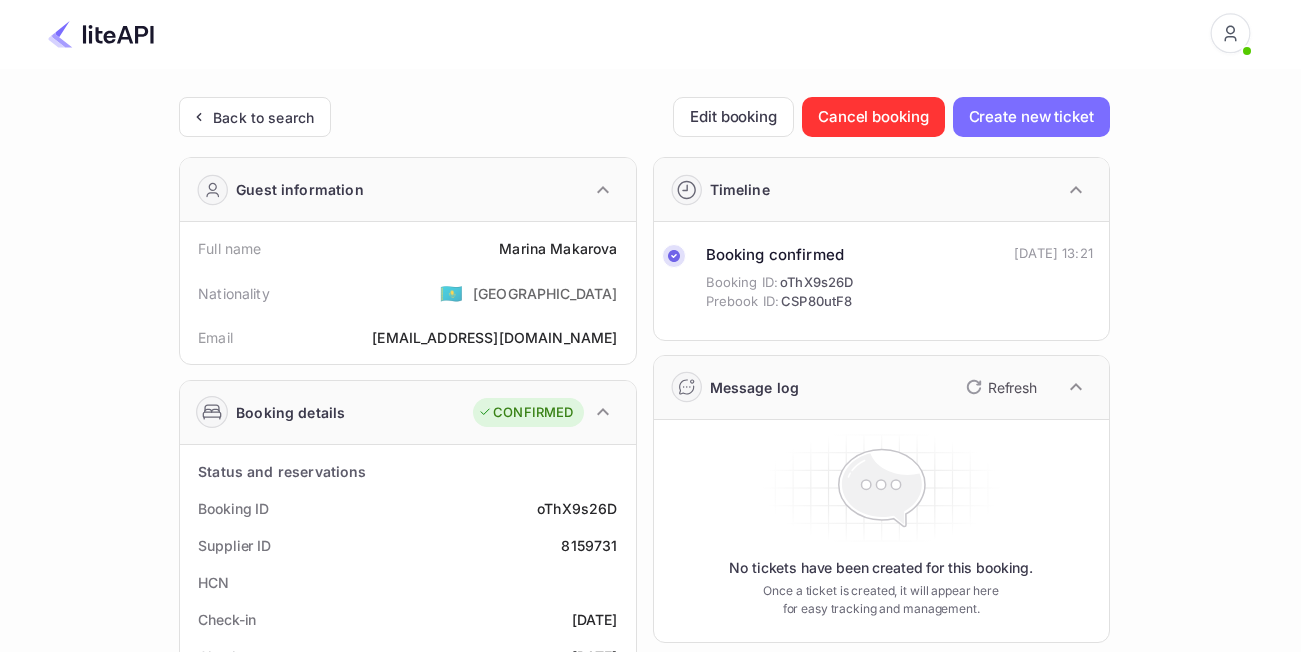 click at bounding box center (101, 34) 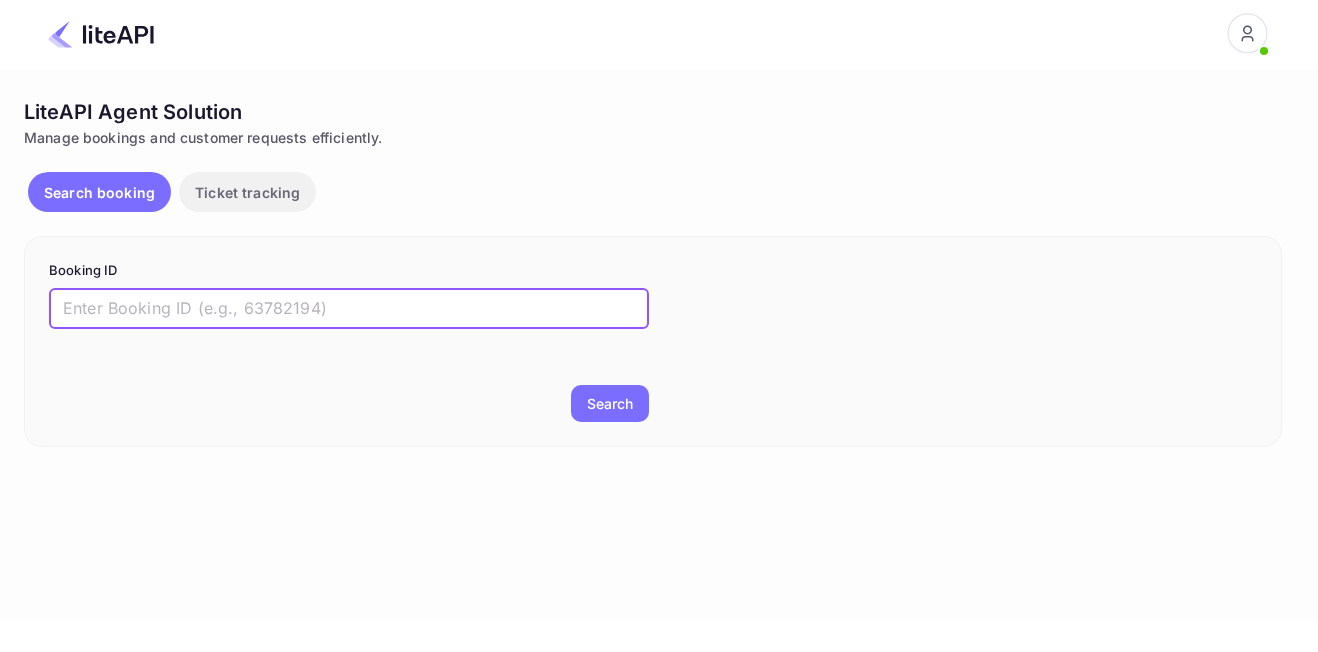 scroll, scrollTop: 0, scrollLeft: 0, axis: both 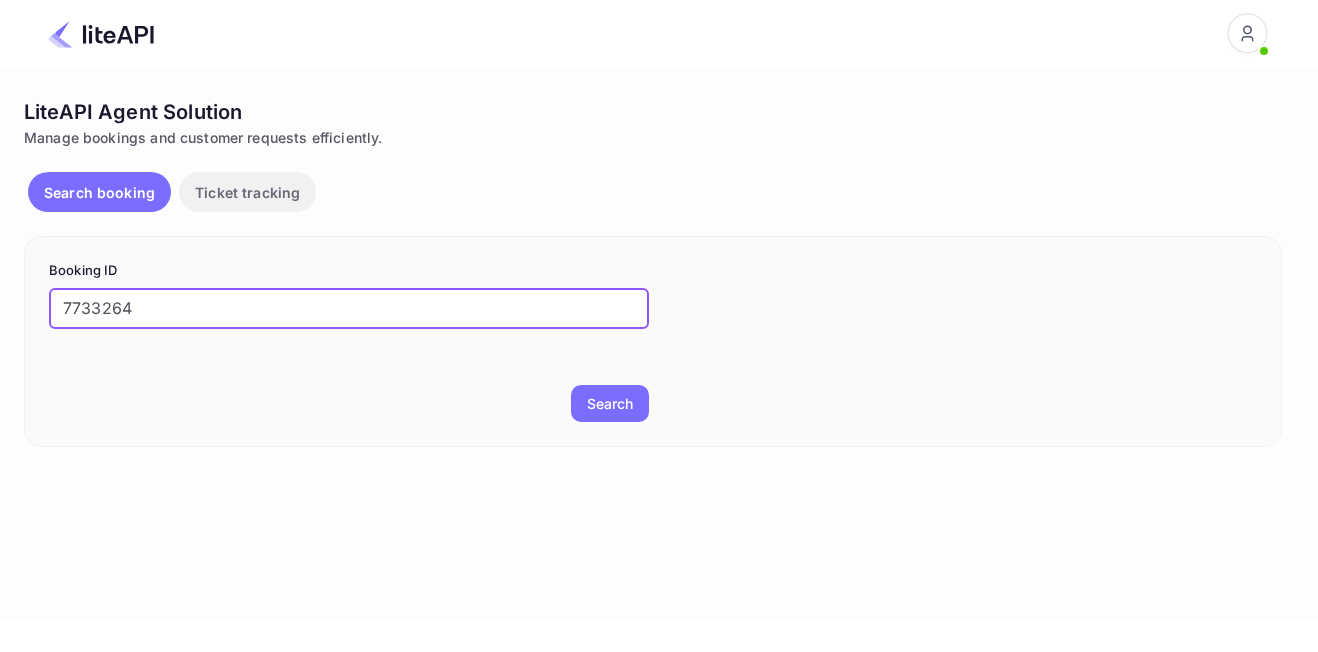 type on "7733264" 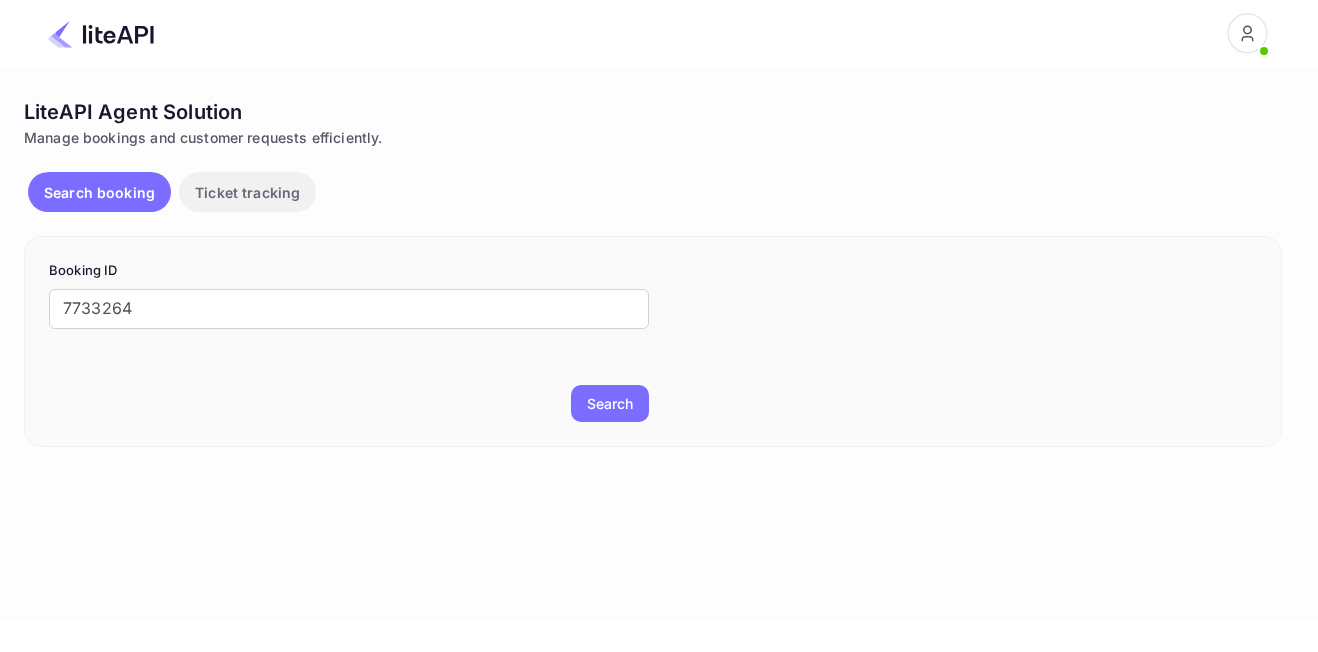 click on "Search" at bounding box center [610, 403] 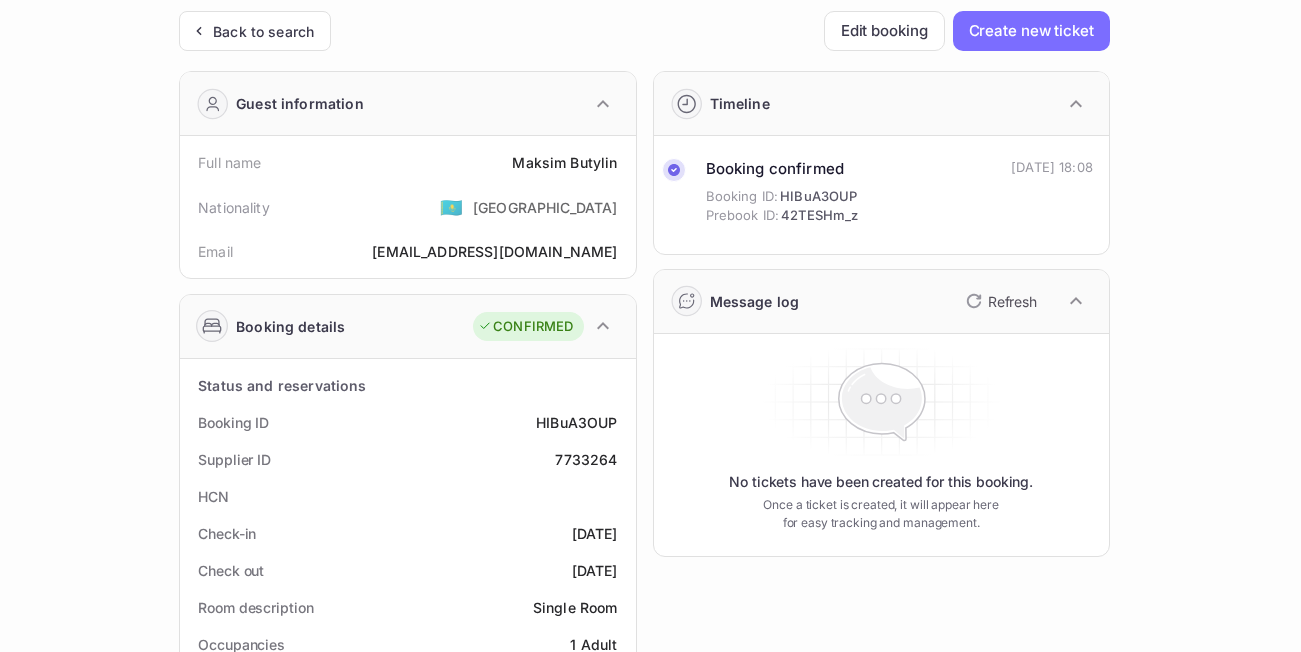 scroll, scrollTop: 0, scrollLeft: 0, axis: both 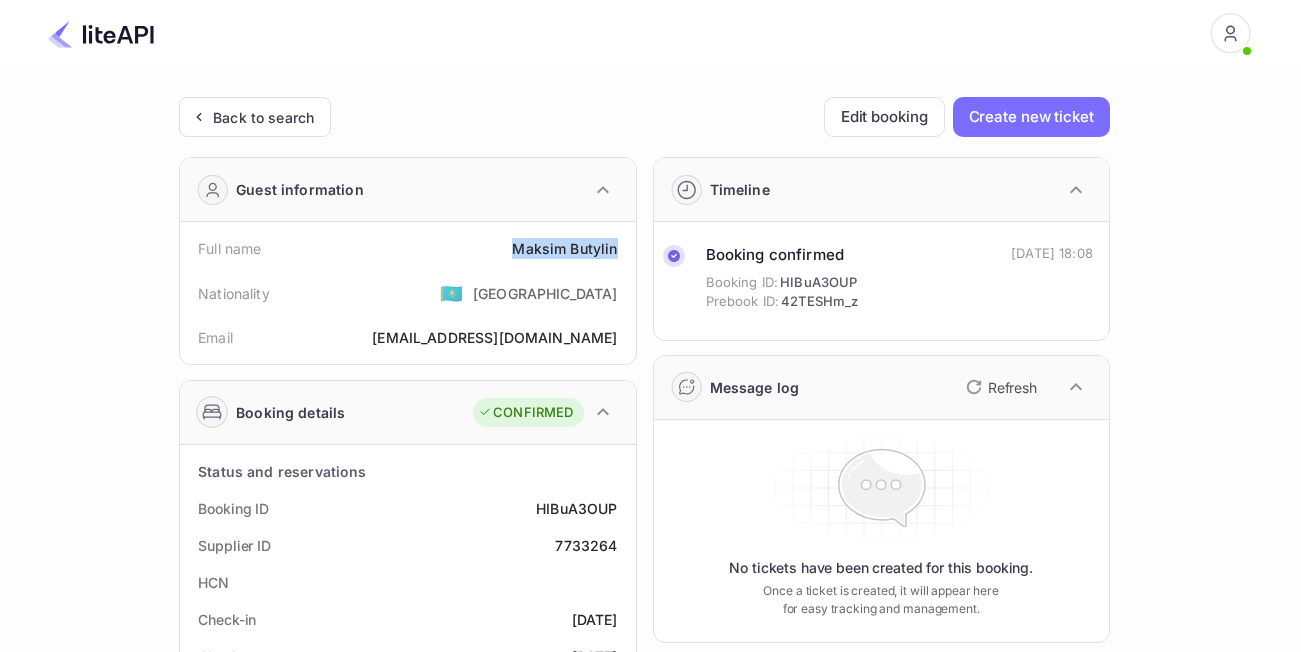 drag, startPoint x: 511, startPoint y: 245, endPoint x: 620, endPoint y: 249, distance: 109.07337 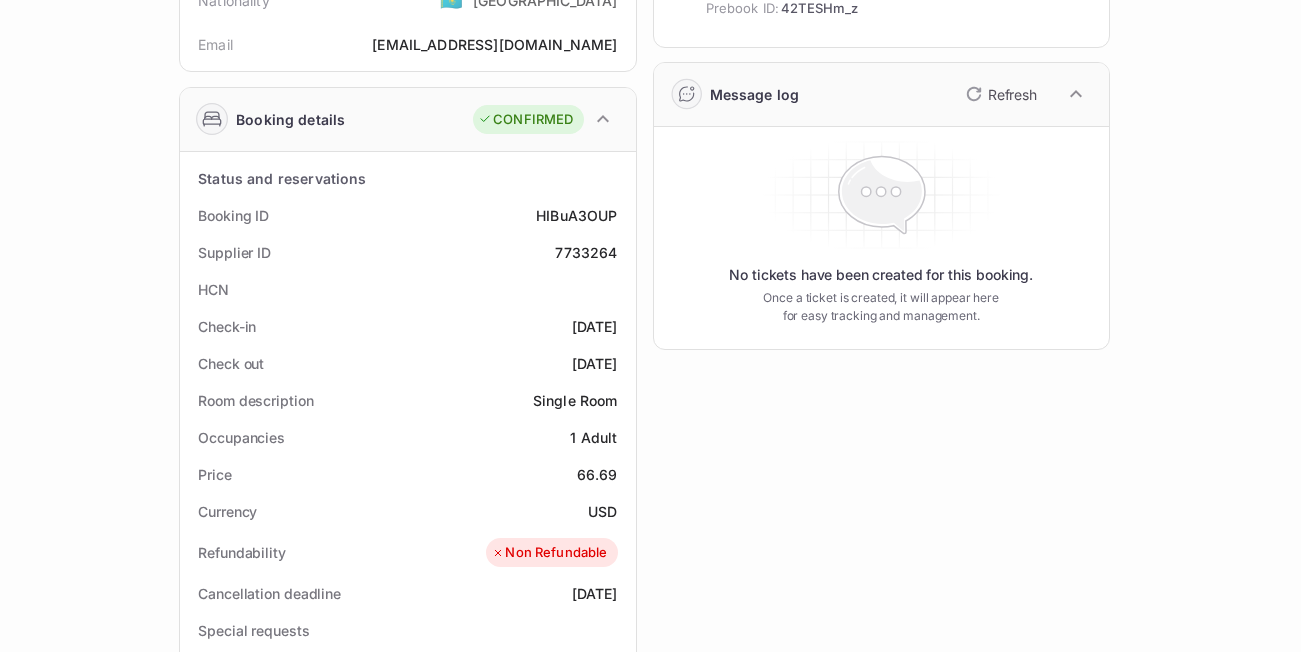 scroll, scrollTop: 400, scrollLeft: 0, axis: vertical 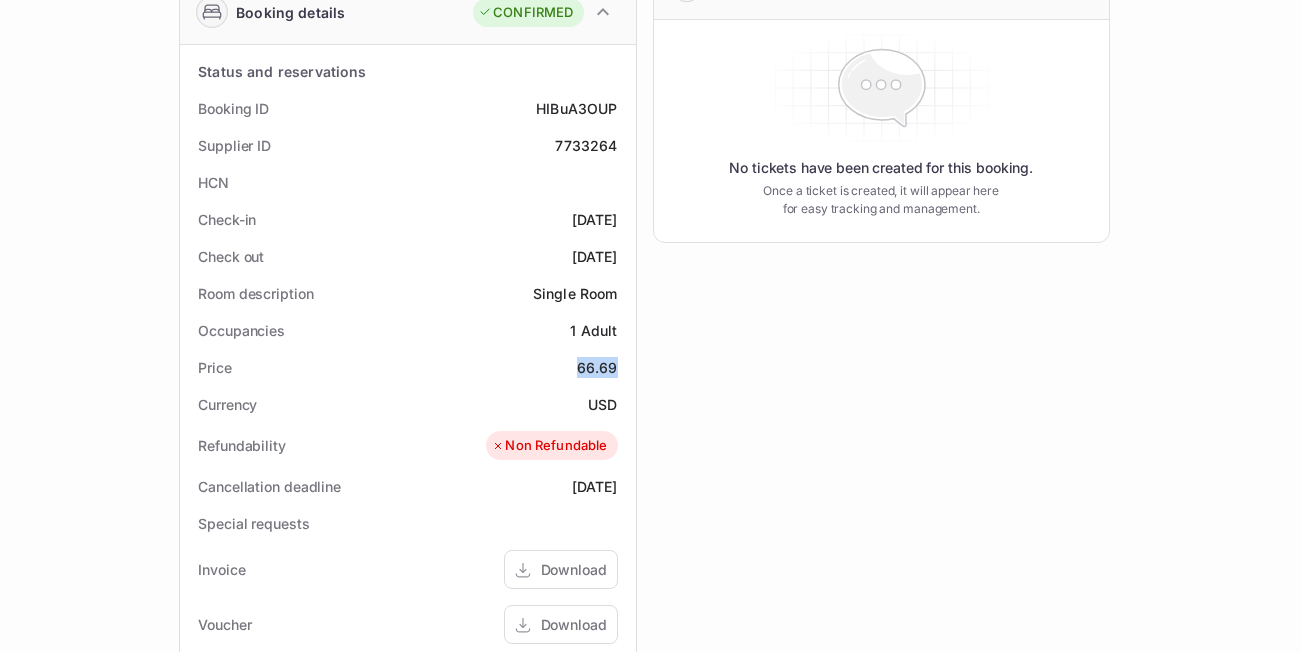 drag, startPoint x: 563, startPoint y: 370, endPoint x: 635, endPoint y: 370, distance: 72 